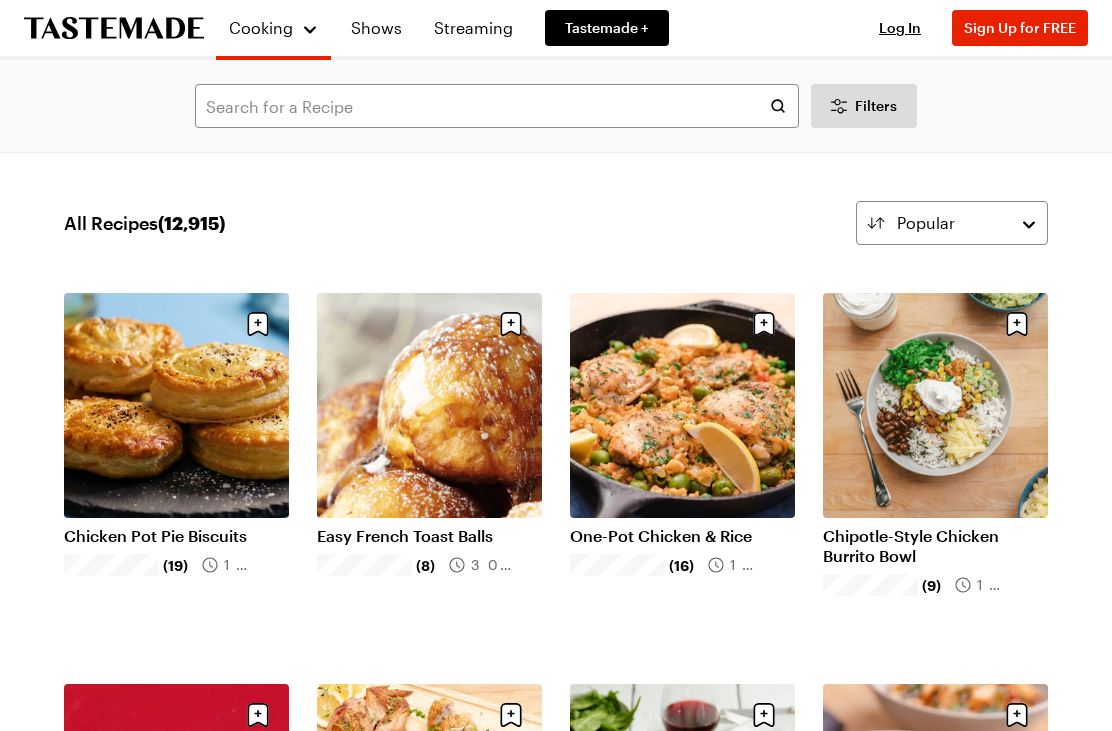 scroll, scrollTop: 0, scrollLeft: 0, axis: both 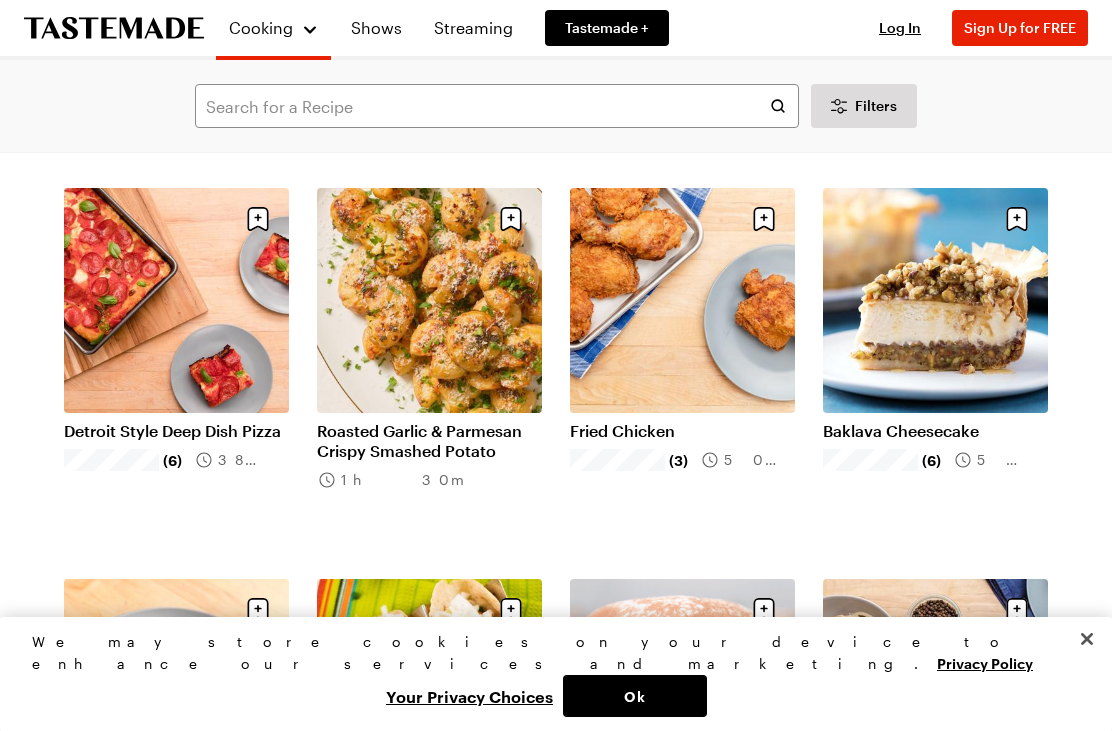 click on "Ok" at bounding box center (635, 696) 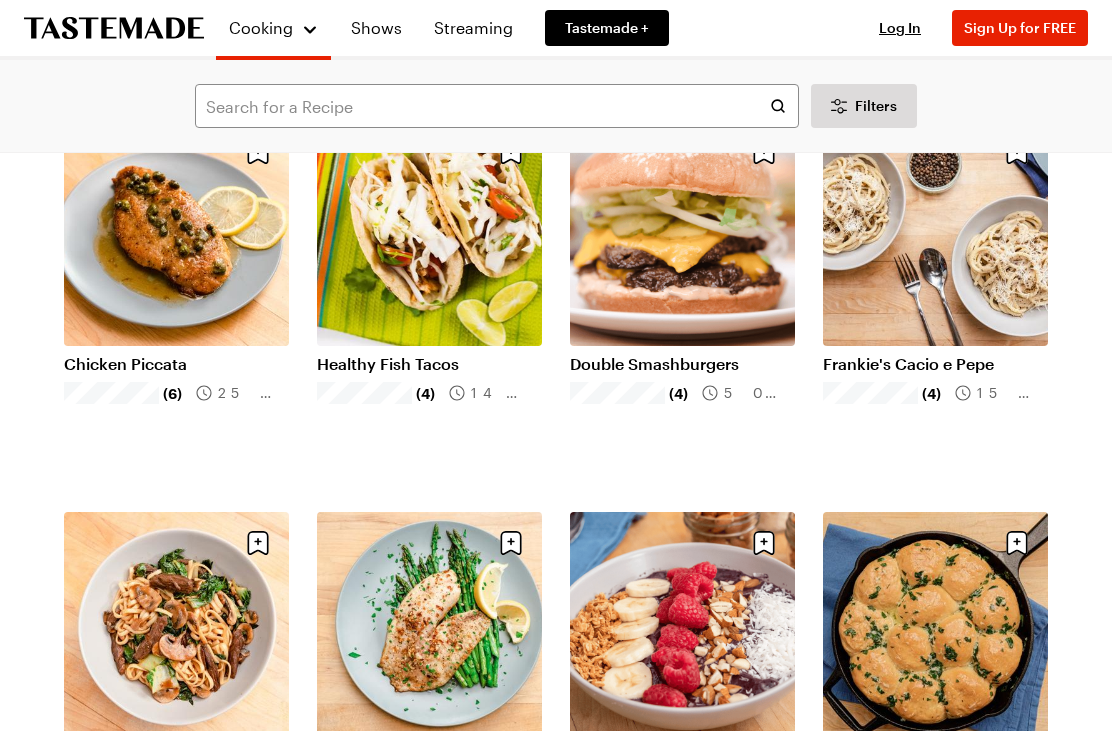 scroll, scrollTop: 1743, scrollLeft: 0, axis: vertical 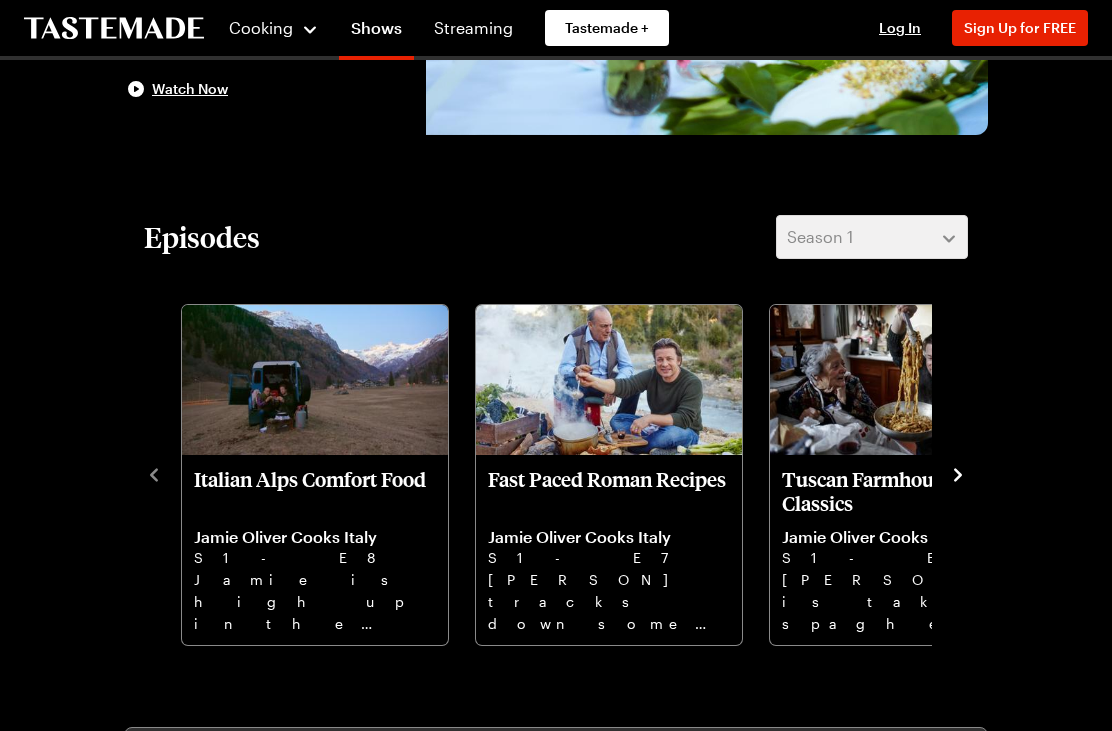 click 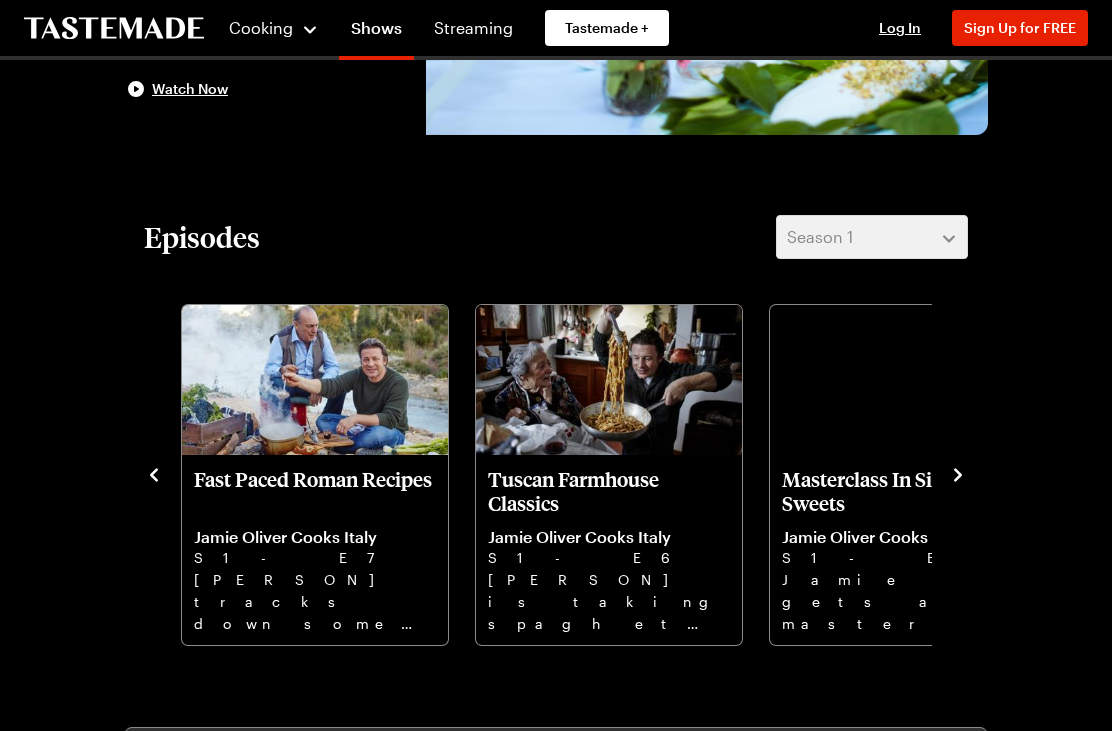 scroll, scrollTop: 345, scrollLeft: 0, axis: vertical 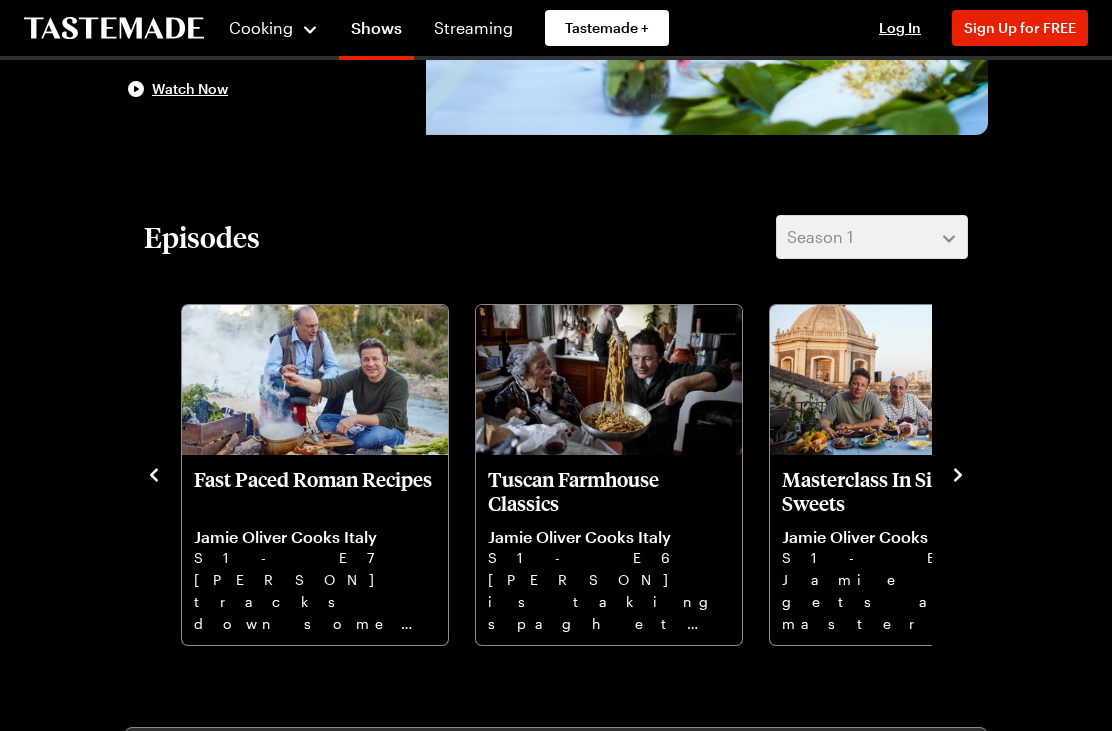 click 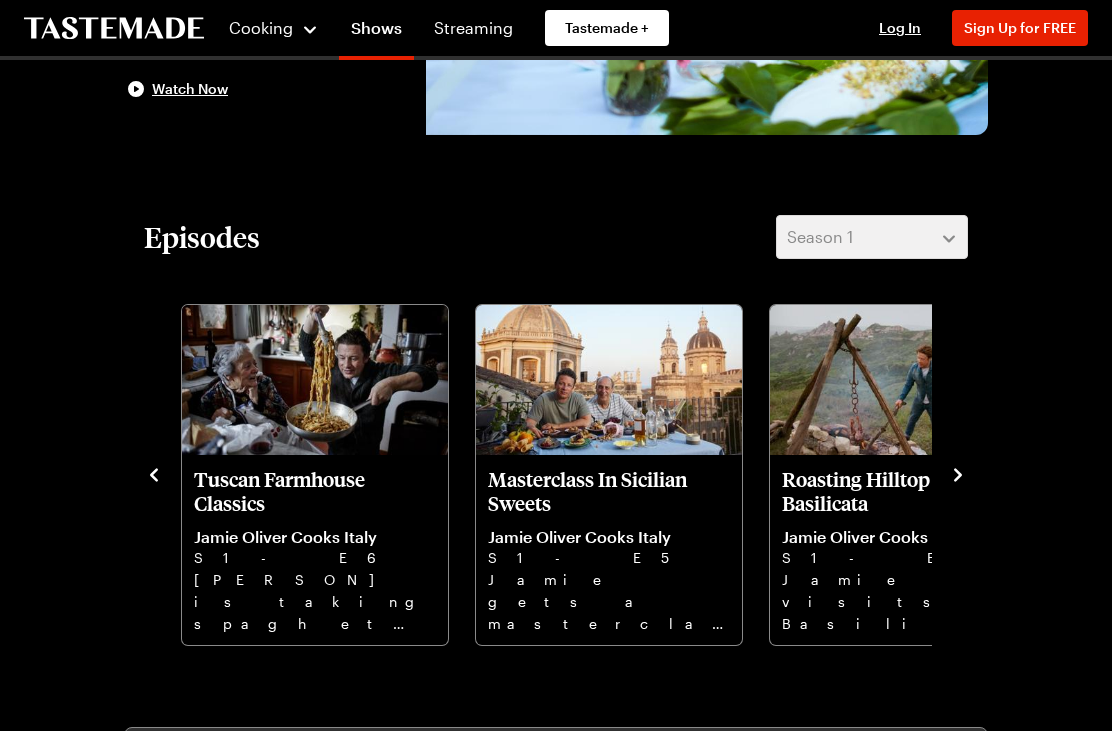 click 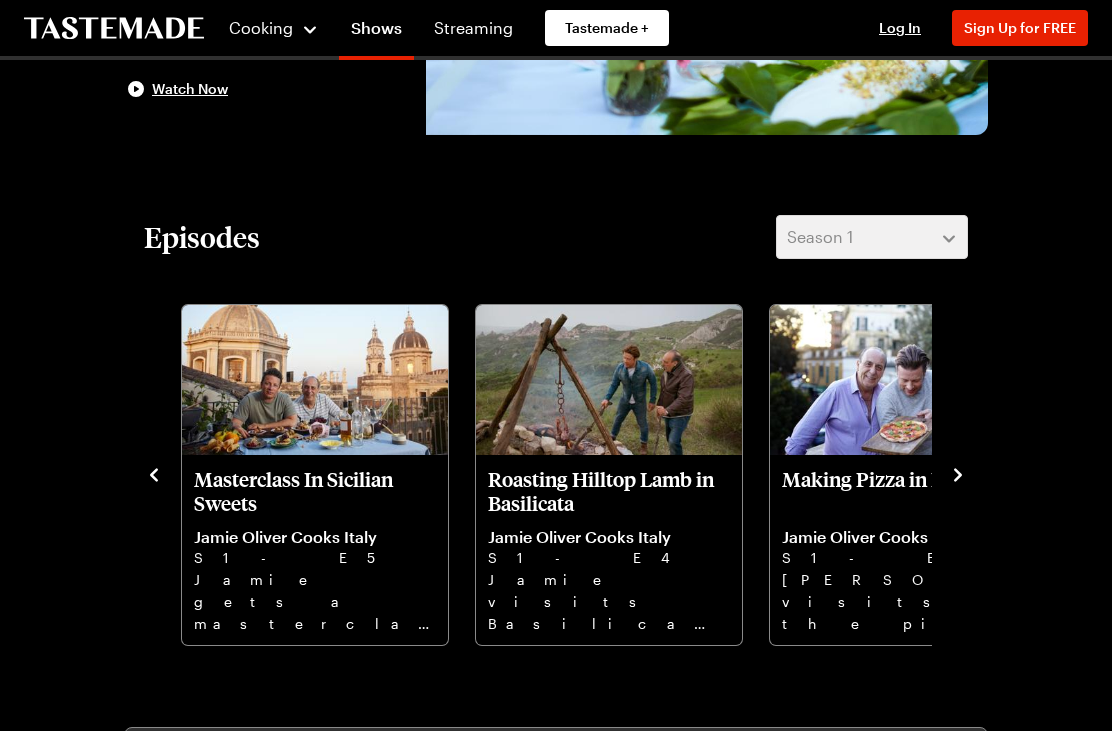 click 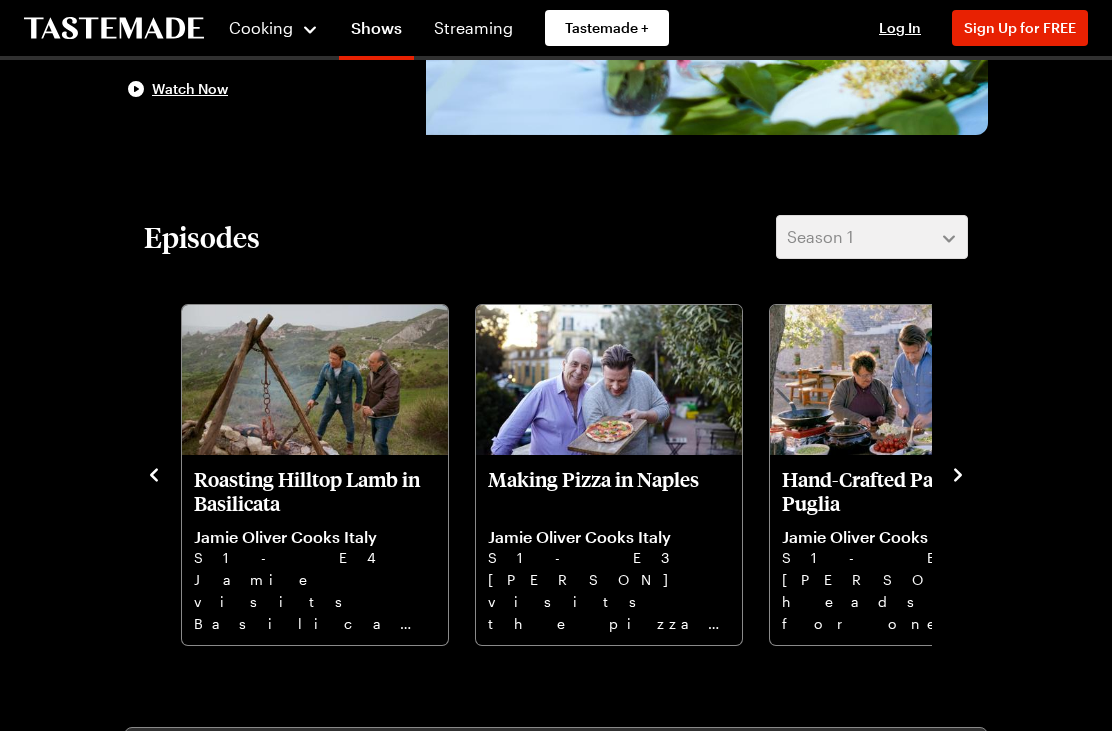 click 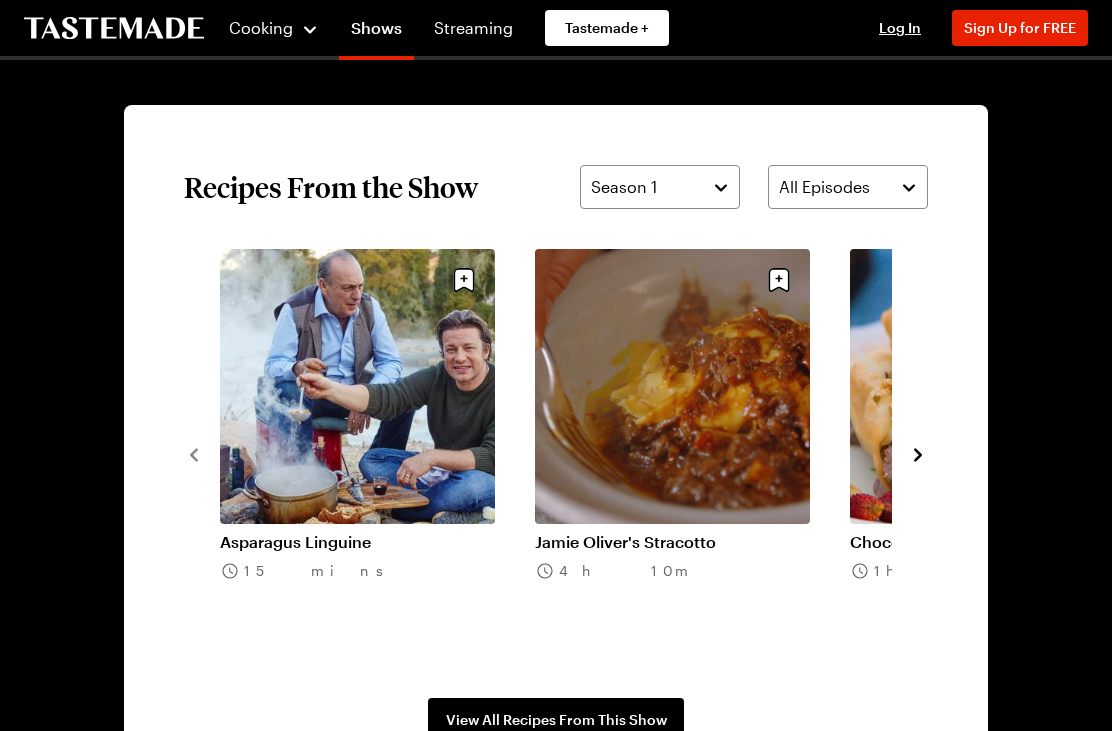 scroll, scrollTop: 1357, scrollLeft: 0, axis: vertical 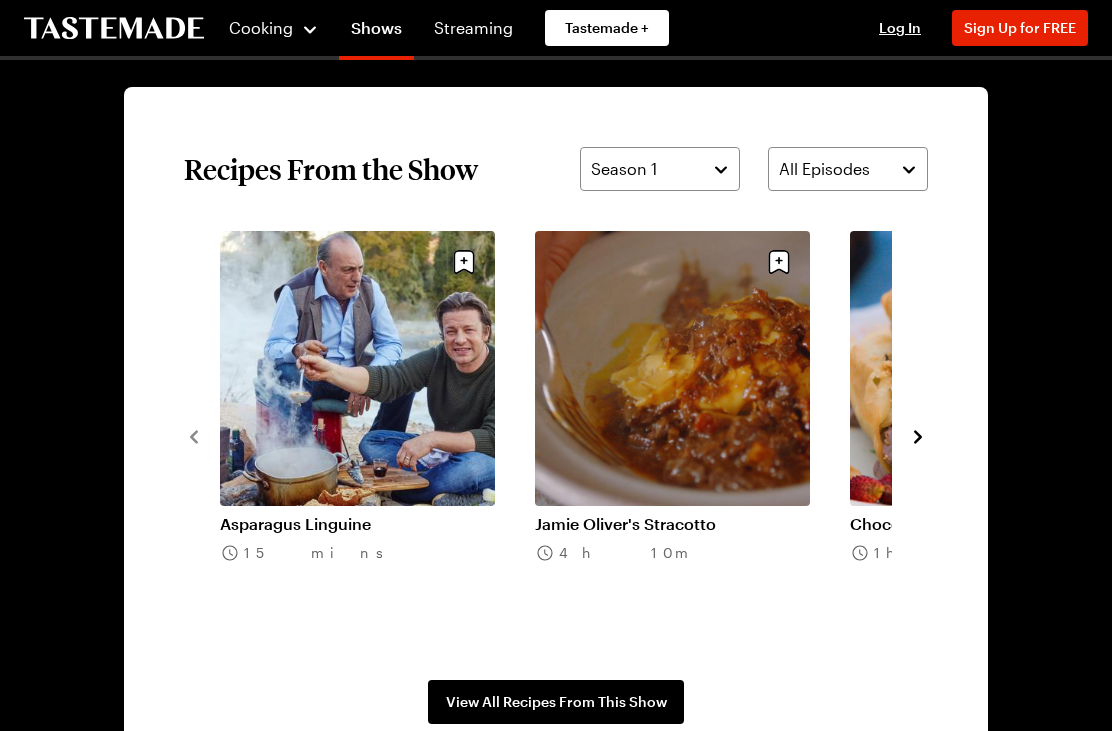 click 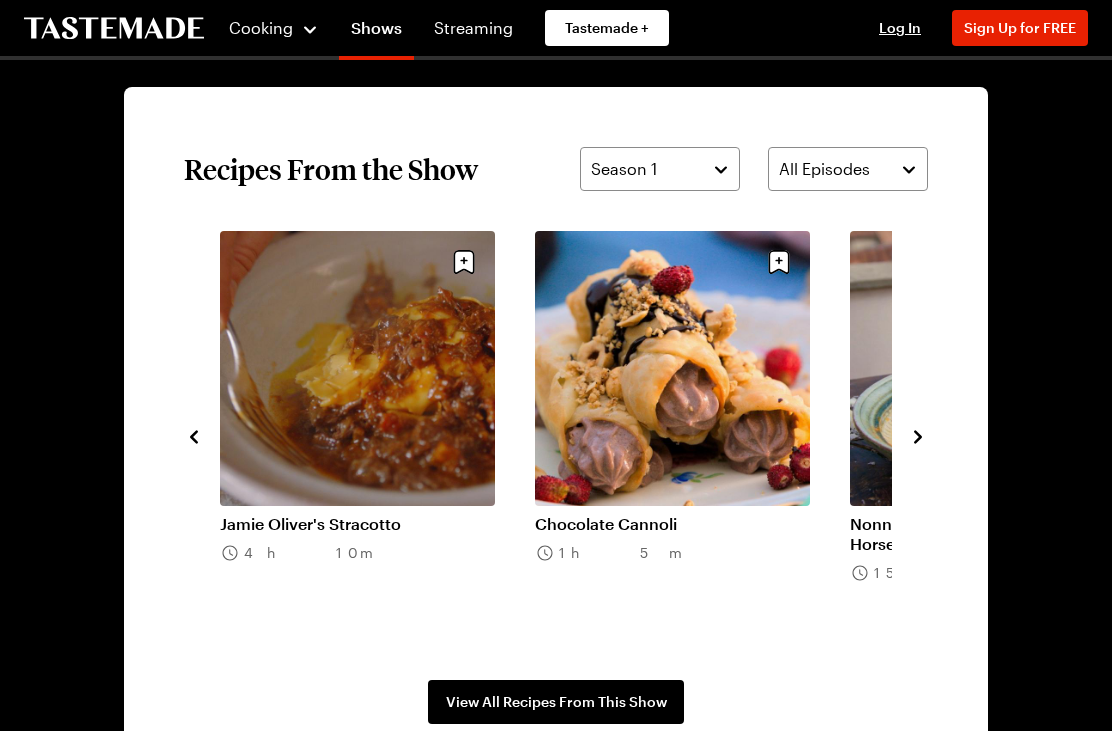 click 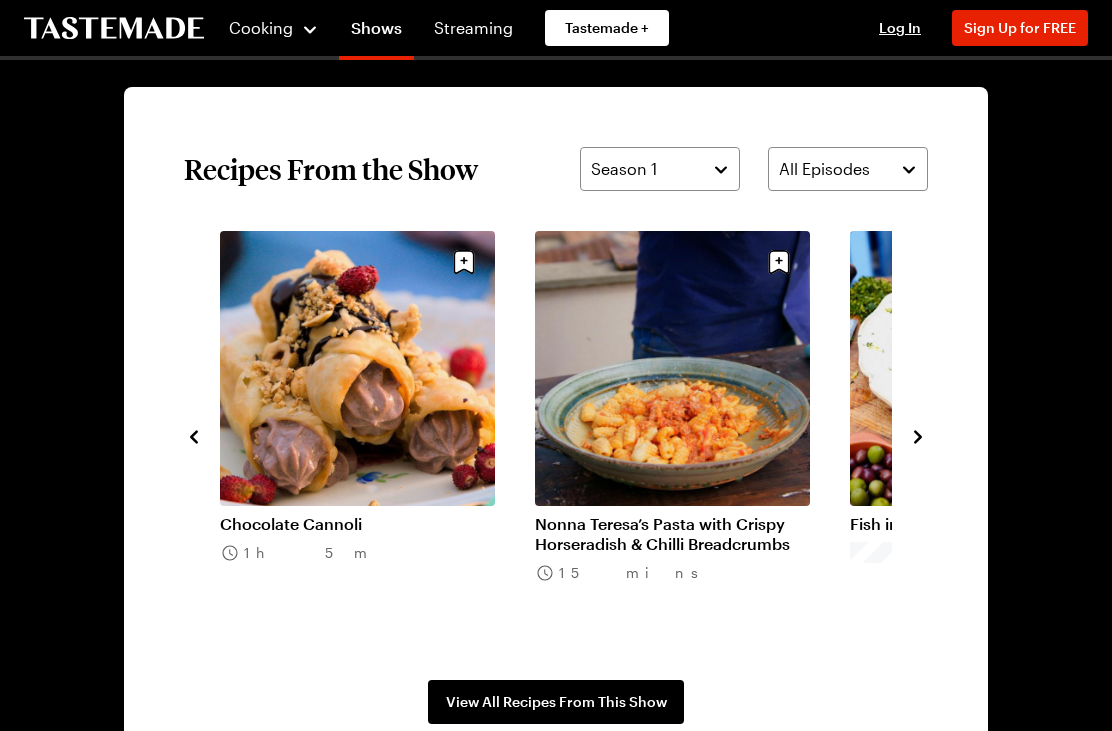 click 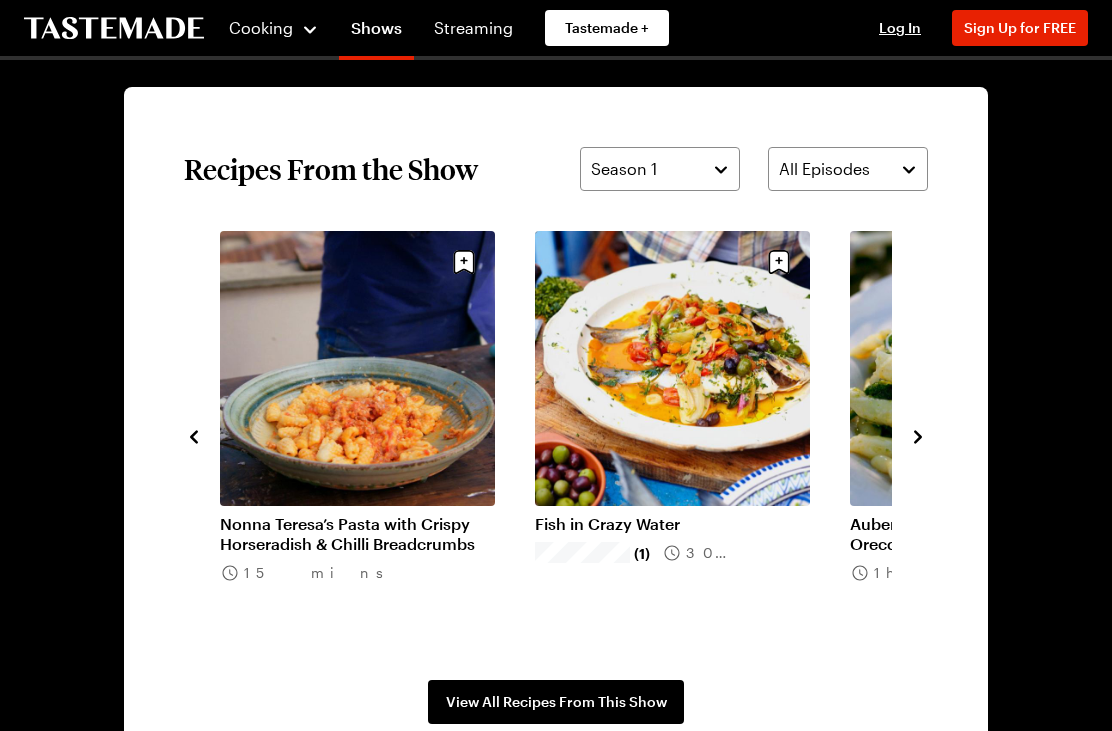 click 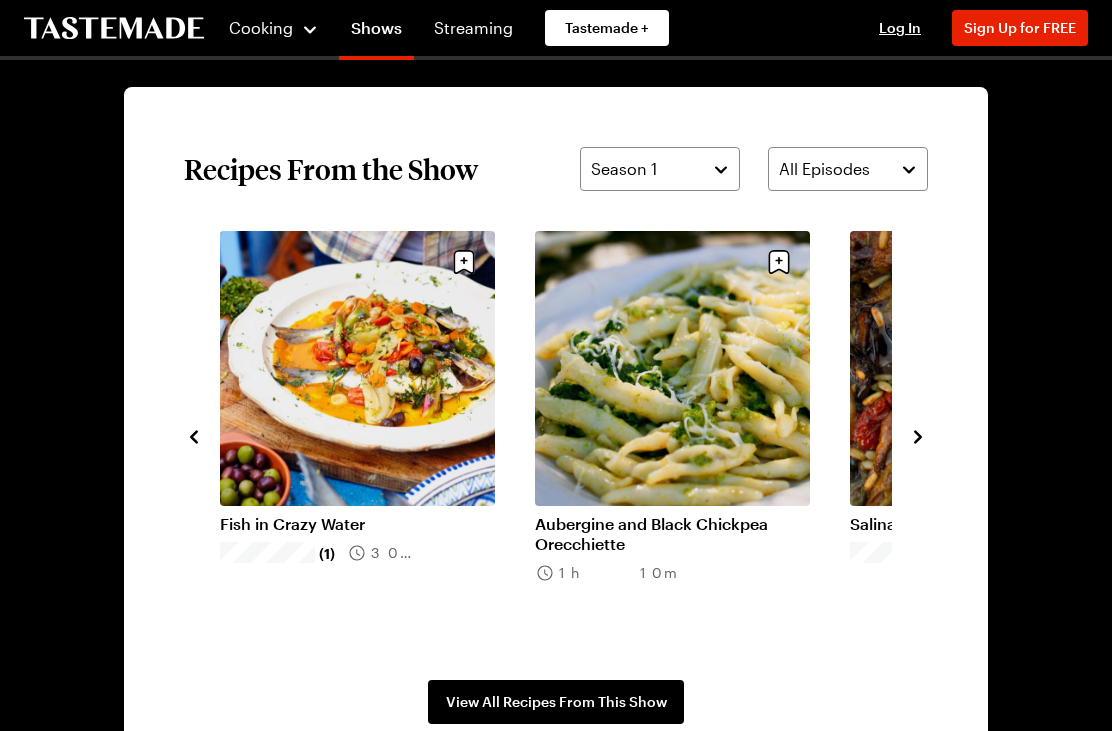 click 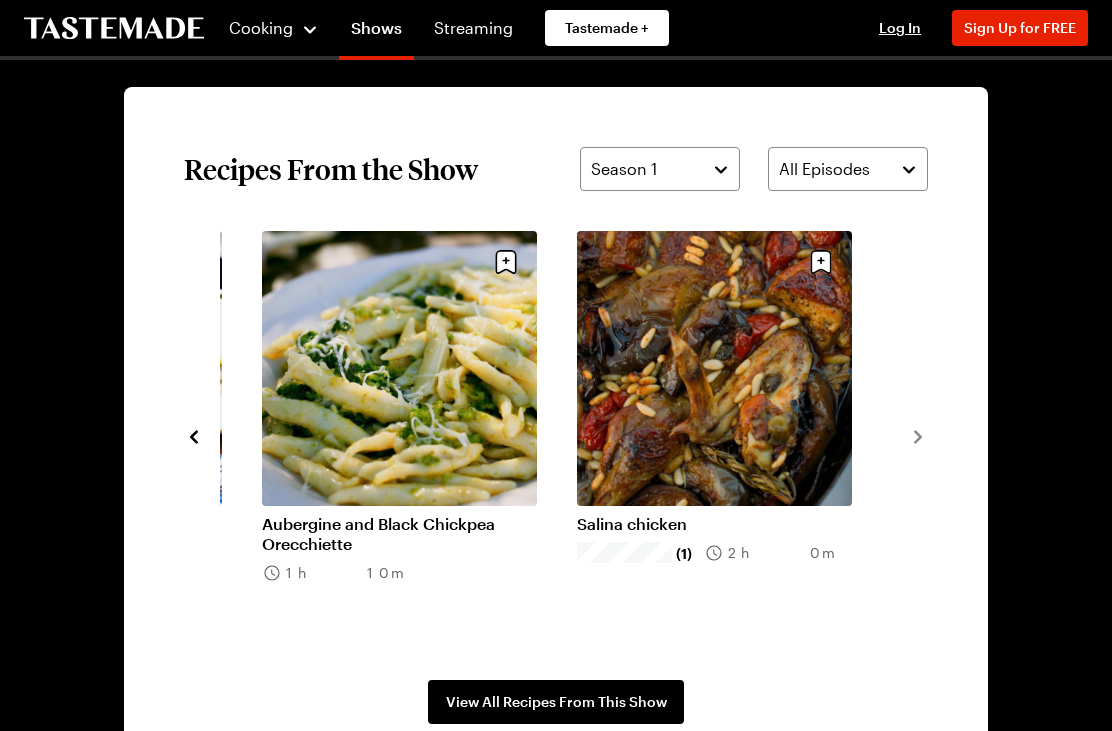 click on "View All Recipes From This Show" at bounding box center [556, 702] 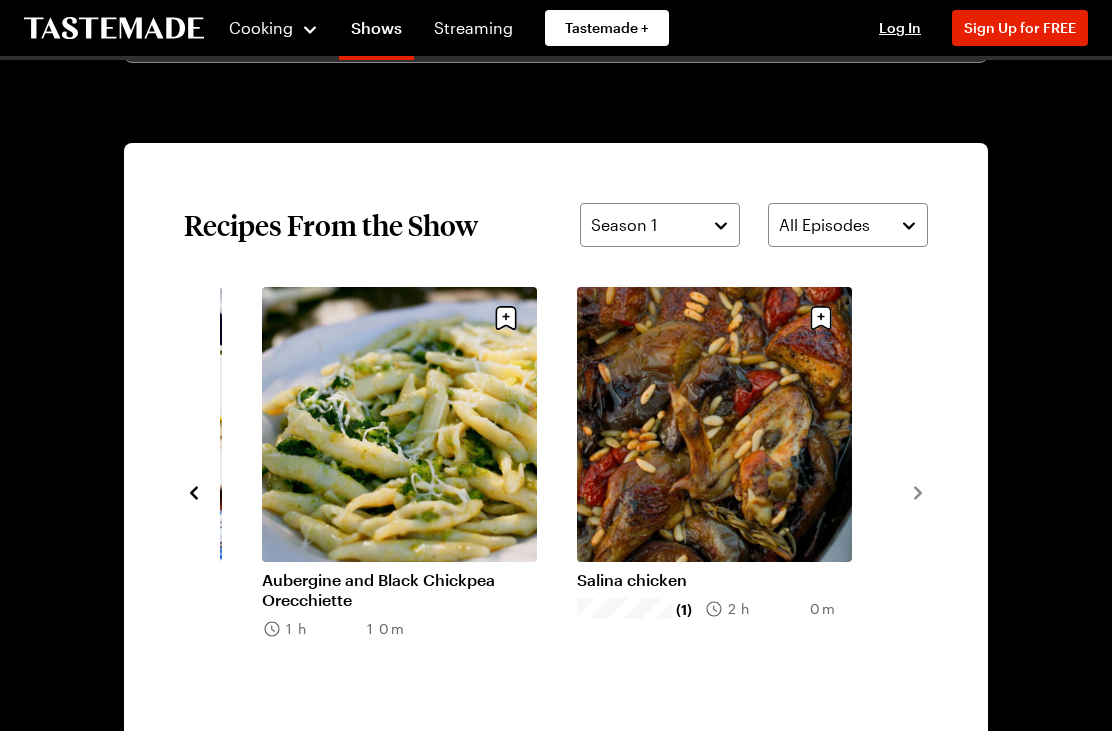 scroll, scrollTop: 1302, scrollLeft: 0, axis: vertical 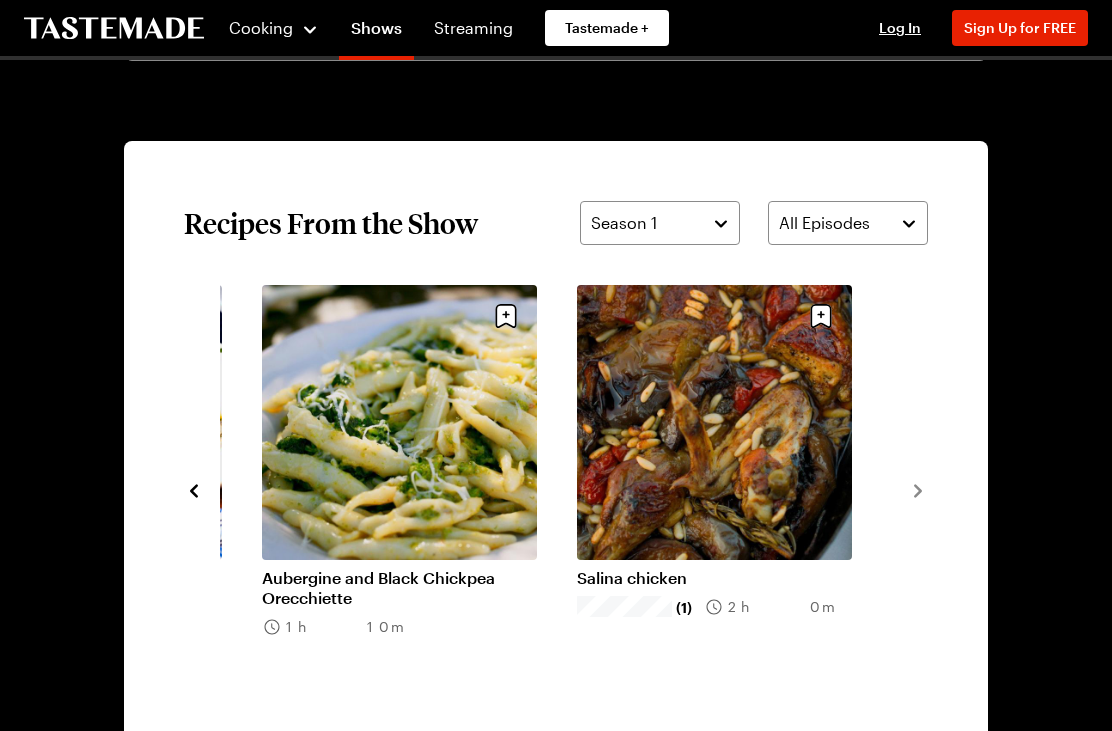 click 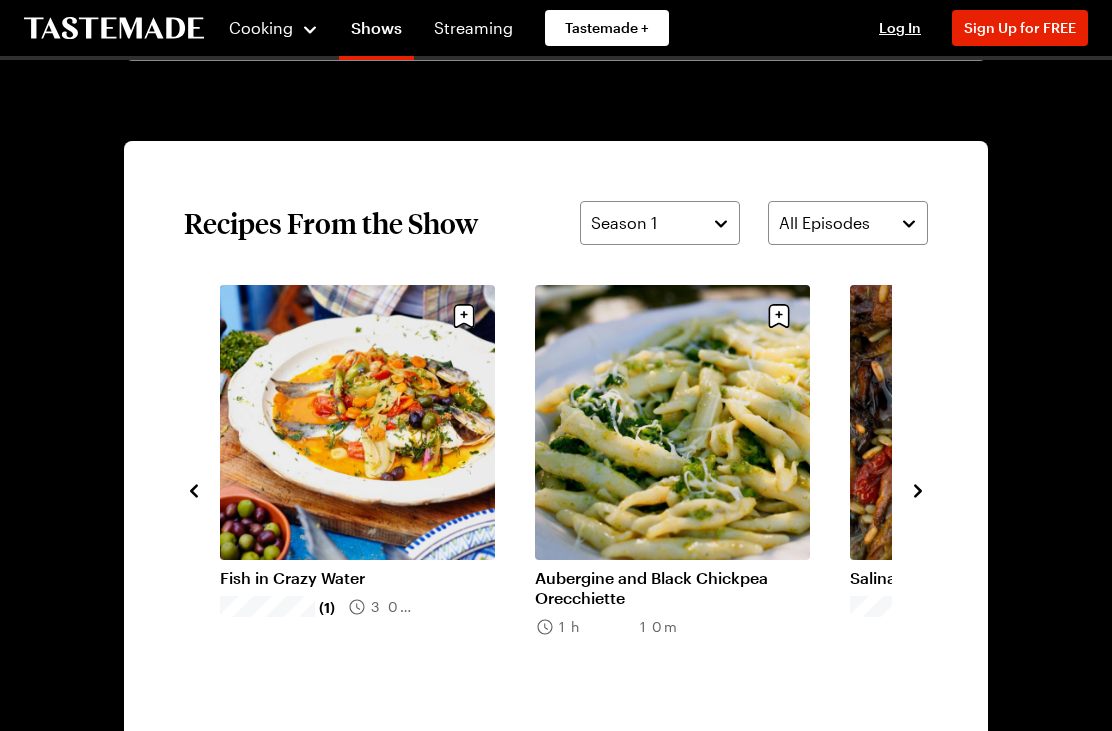 click on "Asparagus Linguine 15 mins Jamie Oliver's Stracotto 4h 10m Chocolate Cannoli 1h 5m Nonna Teresa’s Pasta with Crispy Horseradish & Chilli Breadcrumbs 15 mins Fish in Crazy Water (1) 30 mins Aubergine and Black Chickpea Orecchiette 1h 10m Salina chicken (1) 2h 0m" at bounding box center [556, 490] 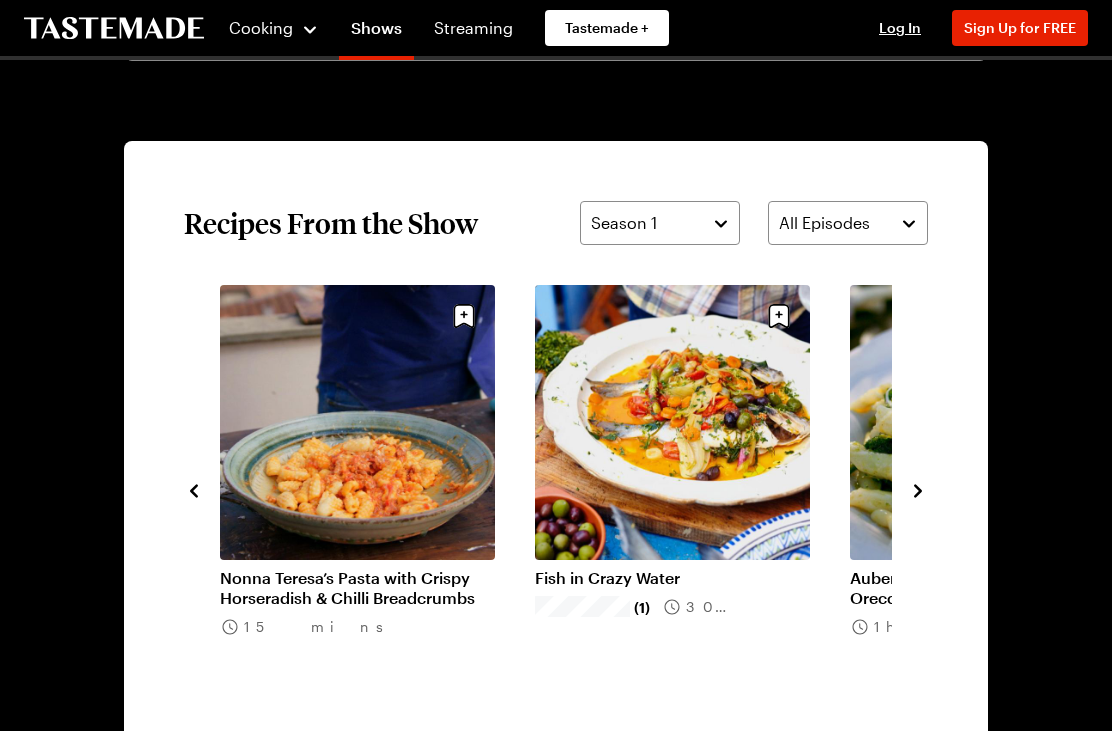 click 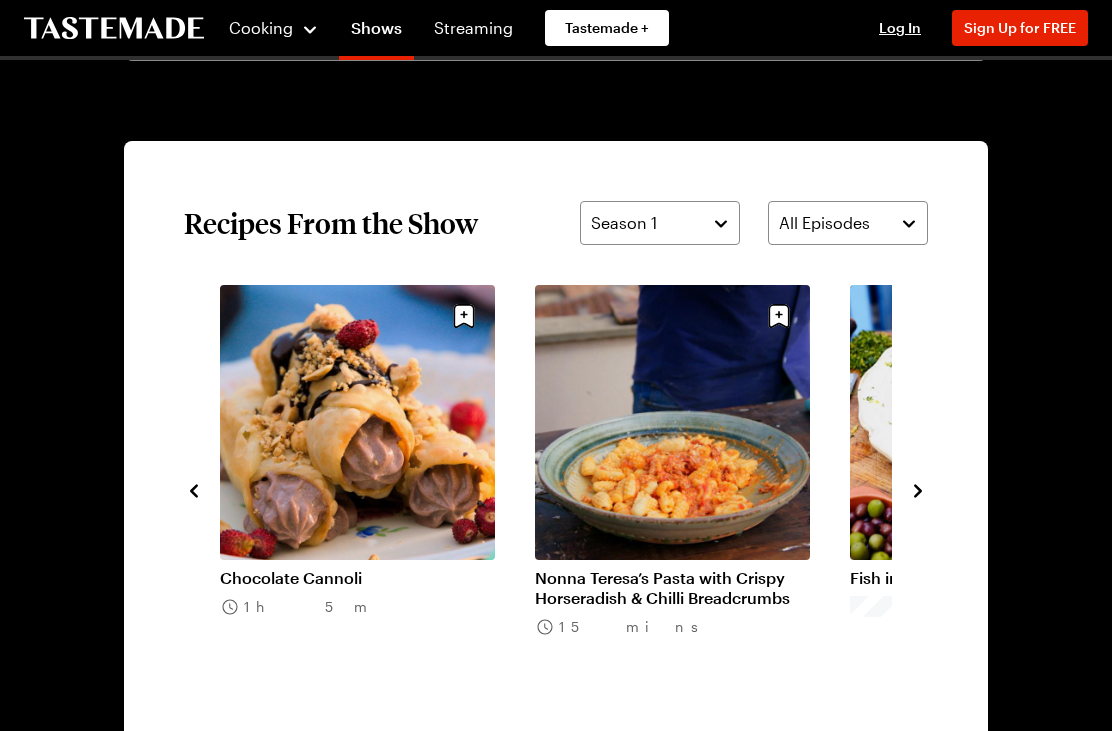 click 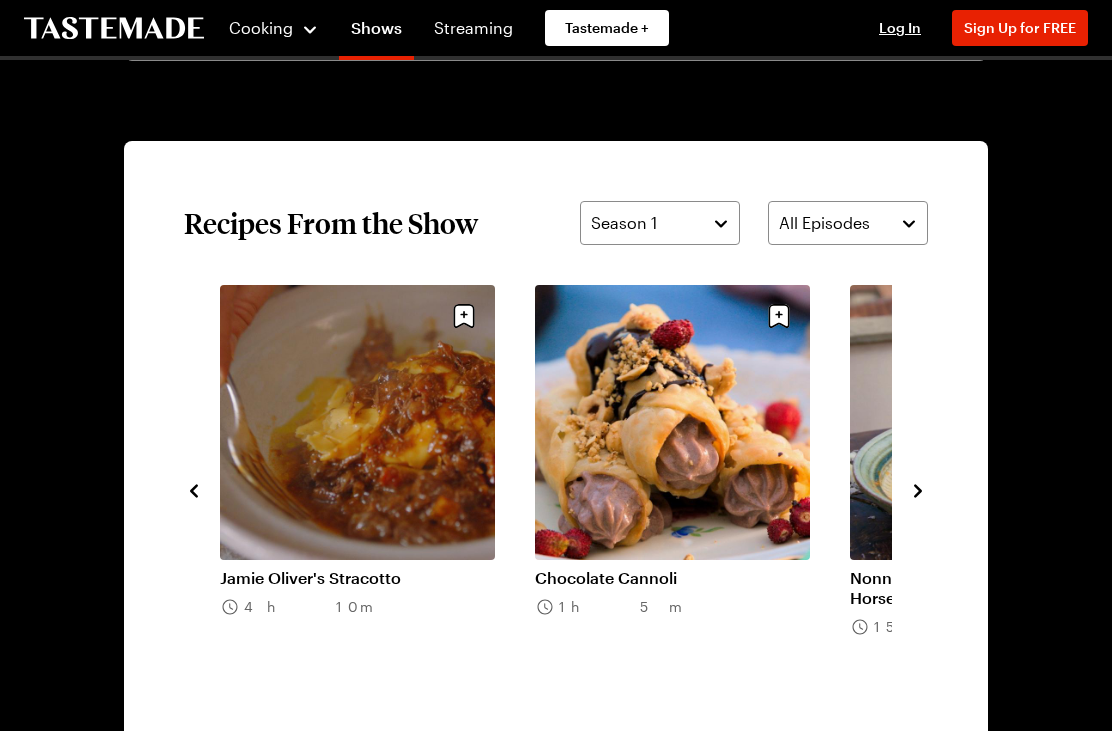 click 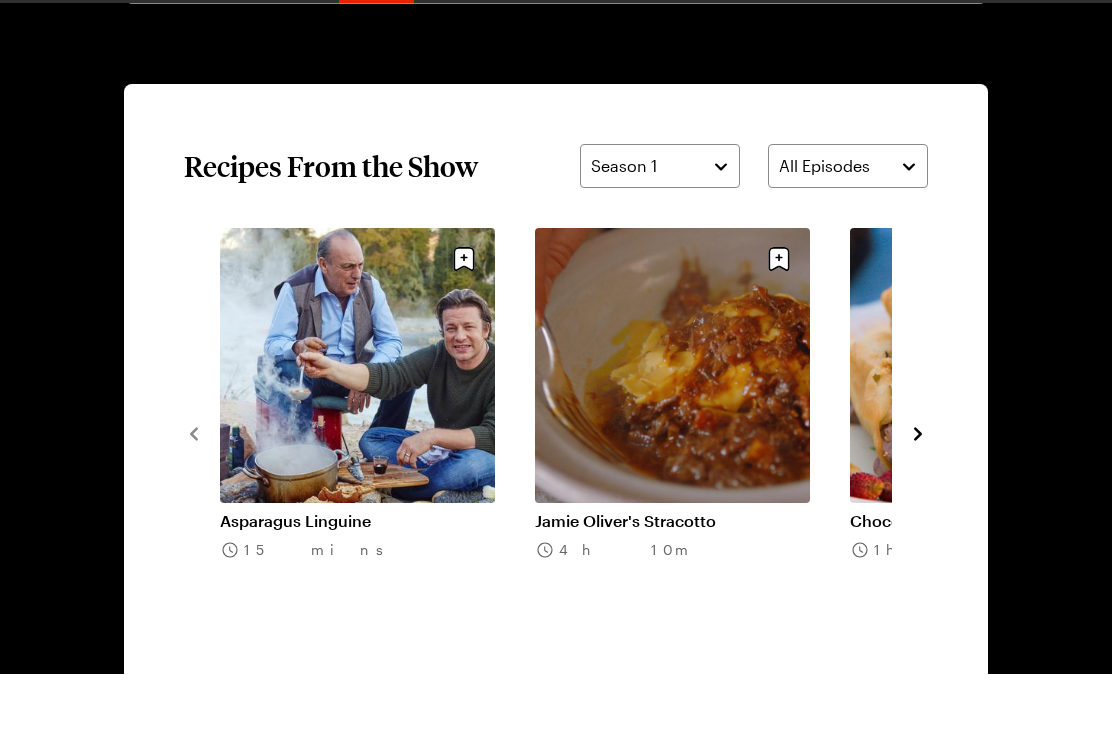 scroll, scrollTop: 1367, scrollLeft: 0, axis: vertical 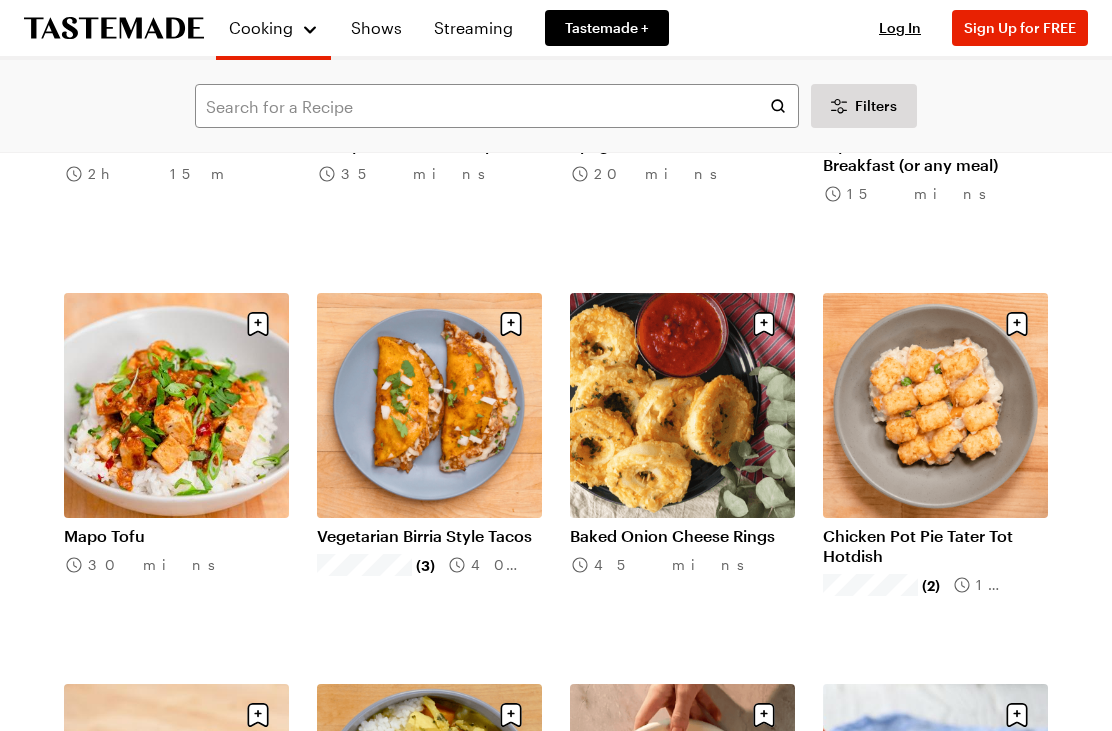 click on "Filters Search All Recipes  ( 12,915 ) Popular Load More Chicken Pot Pie Biscuits (19) 1h 35m Easy French Toast Balls (8) 30 mins One-Pot Chicken & Rice (16) 1h 10m Chipotle-Style Chicken Burrito Bowl (9) 1h 0m Cowboy Cornbread Casserole (2) 1h 0m Lemon Roast Chicken (5) 2h 25m Stuffed Potato Ball Casserole (3) 2h 10m Affordable One-Pot Penne Pasta (8) 30 mins Classic Beef Stroganoff (10) 40 mins Chicken Burrito Bowls (1) 6h 50m Bang Bang Shrimp Linguine (6) 45 mins Cheesy Chicken Enchiladas (6) 24 mins Detroit Style Deep Dish Pizza (6) 38 mins Roasted Garlic & Parmesan Crispy Smashed Potato 1h 30m Fried Chicken (3) 50 mins Baklava Cheesecake (6) 5h 25m Chicken Piccata (6) 25 mins Healthy Fish Tacos (4) 14 mins Double Smashburgers (4) 50 mins Frankie's Cacio e Pepe (4) 15 mins Beef Noodles (4) 1h 45m Butter-Roasted Fish (1) 25 mins Blueberry Breakfast Smoothie Bowl (2) 10 mins Cheesy Garlic Pull Apart Bread (2) 3h 10m Invisible Cake (4) 3h 35m Chicken Pizzaiola (4) 30 mins White Bean Chicken Chili (2) (6)" at bounding box center [556, -6564] 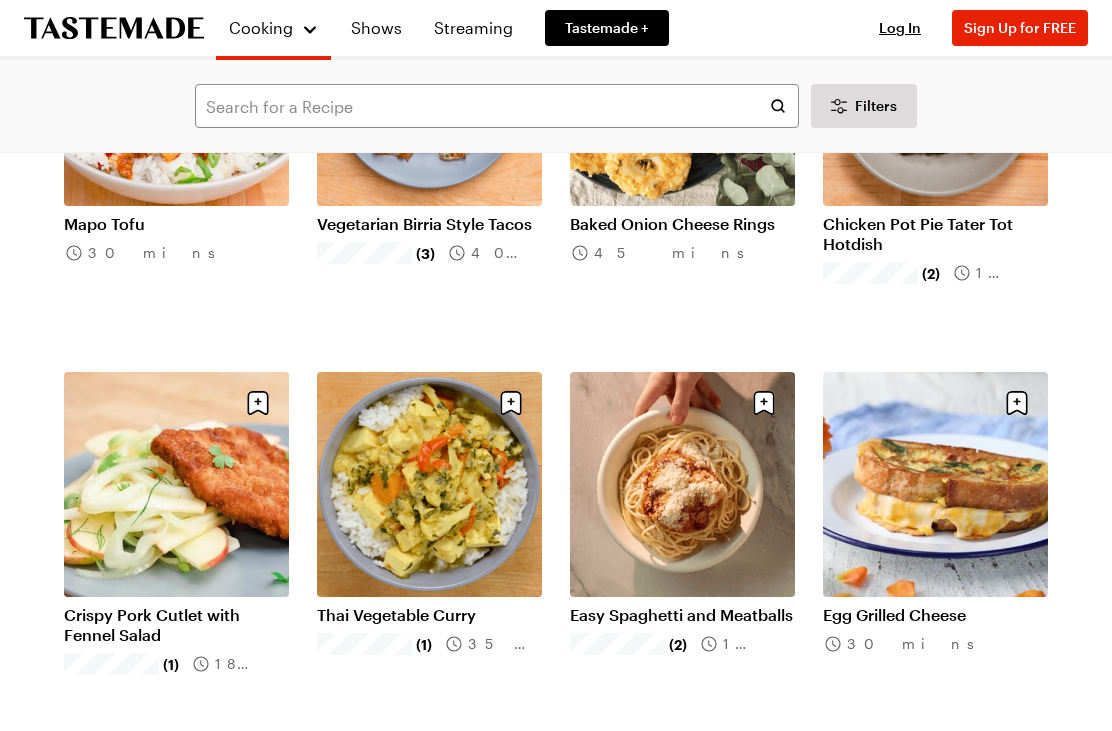 scroll, scrollTop: 16744, scrollLeft: 0, axis: vertical 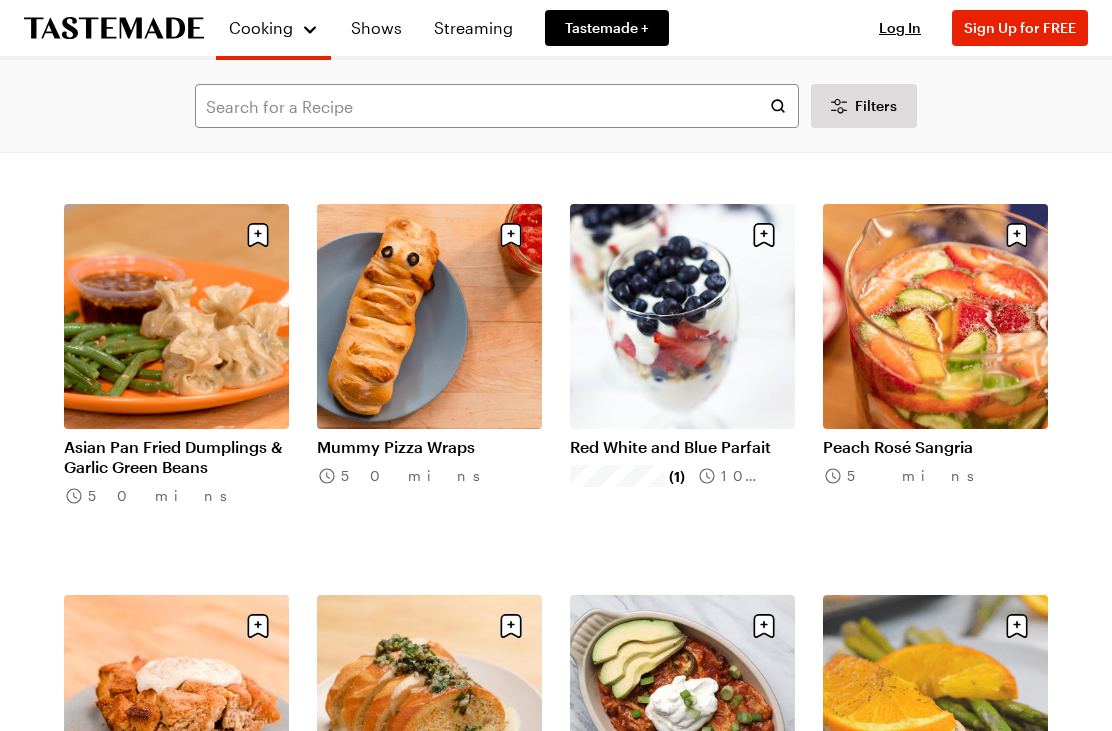 click on "Peach Rosé Sangria" at bounding box center (935, 448) 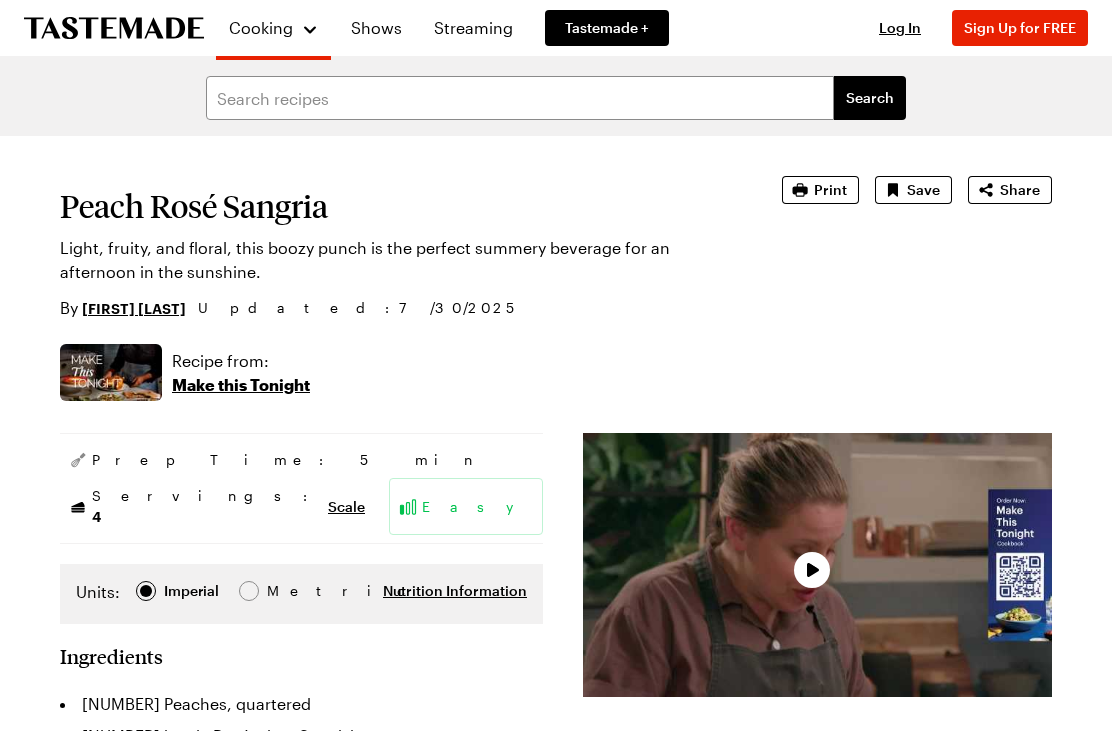scroll, scrollTop: 0, scrollLeft: 0, axis: both 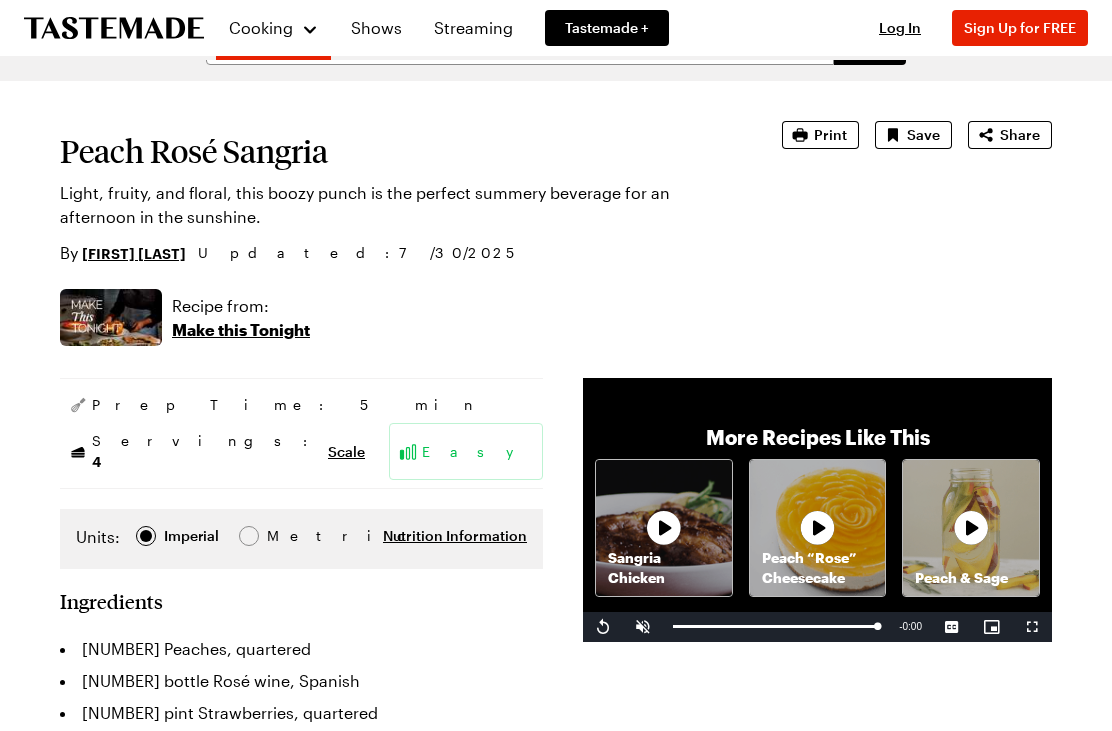 click on "Print" at bounding box center [820, 135] 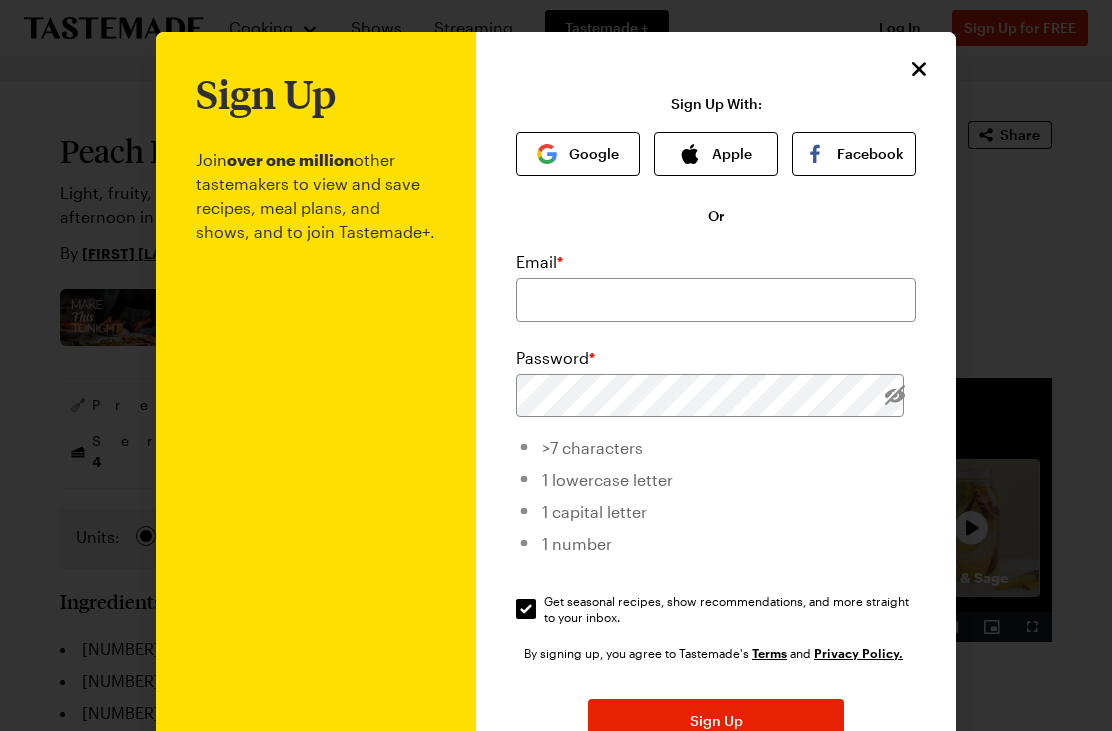 click 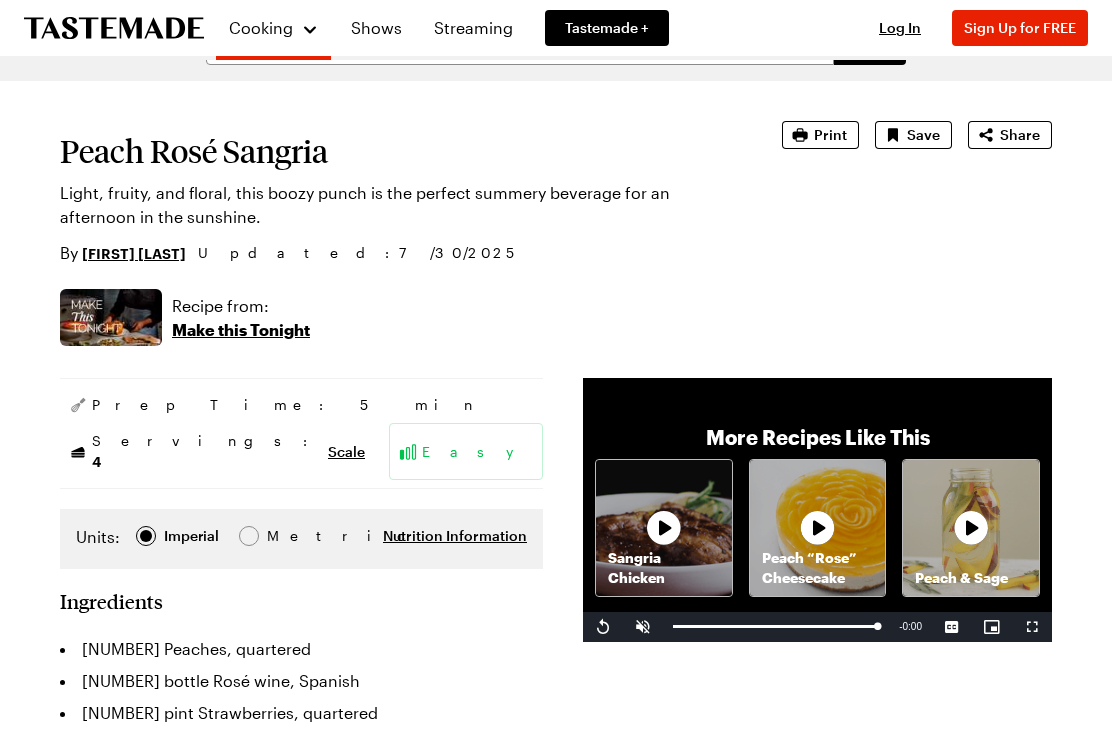 click on "Print" at bounding box center (830, 135) 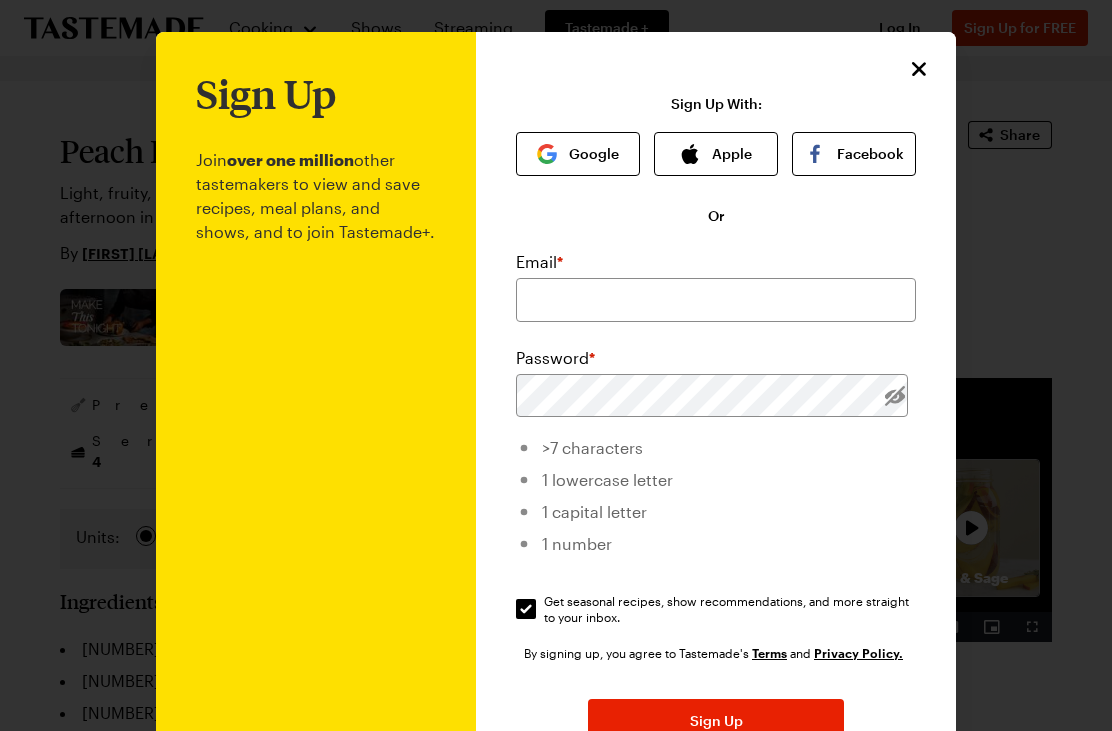 click 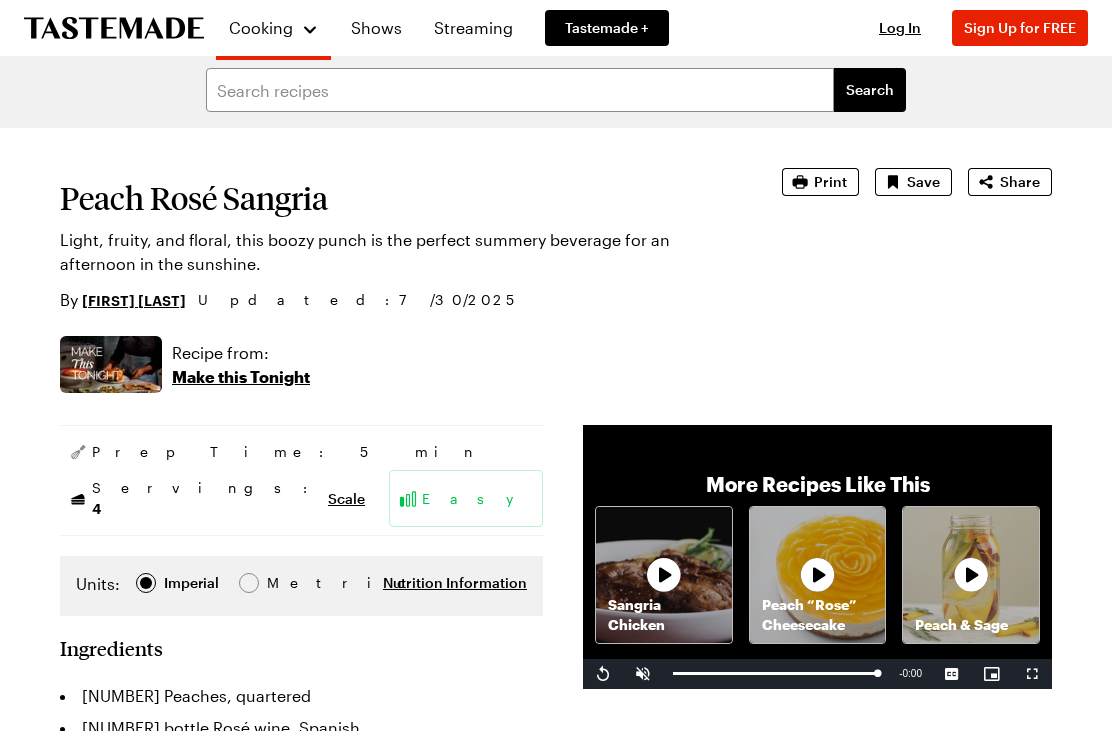 scroll, scrollTop: 0, scrollLeft: 0, axis: both 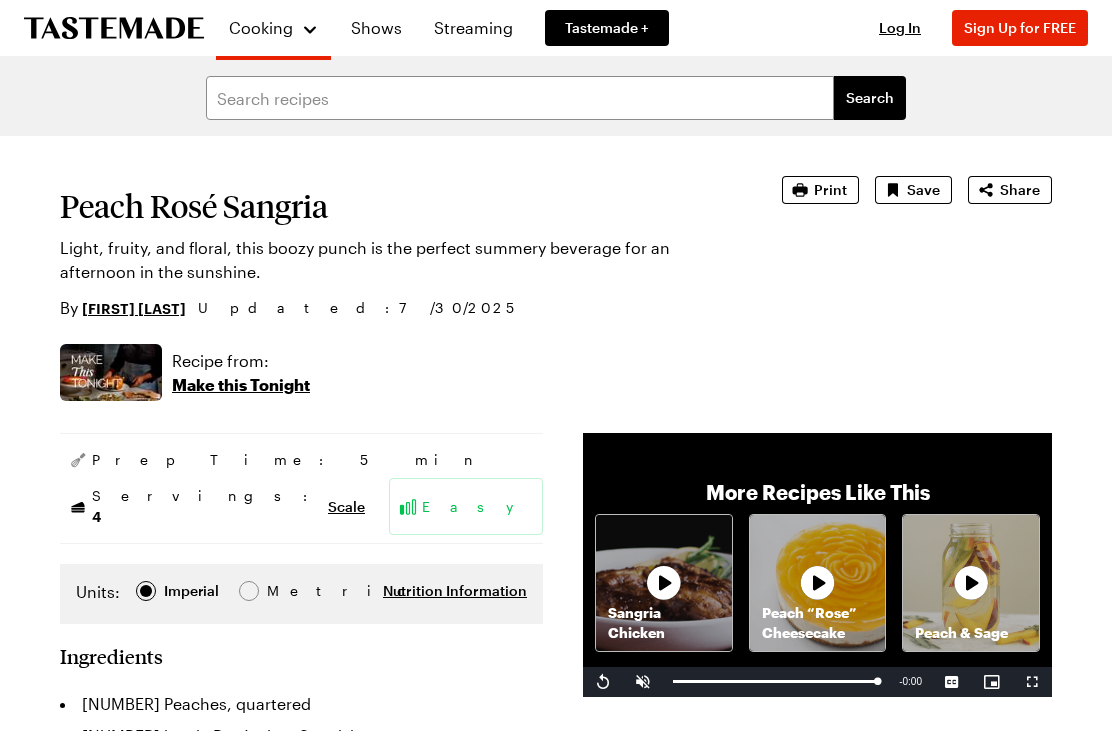 click on "Print" at bounding box center (830, 190) 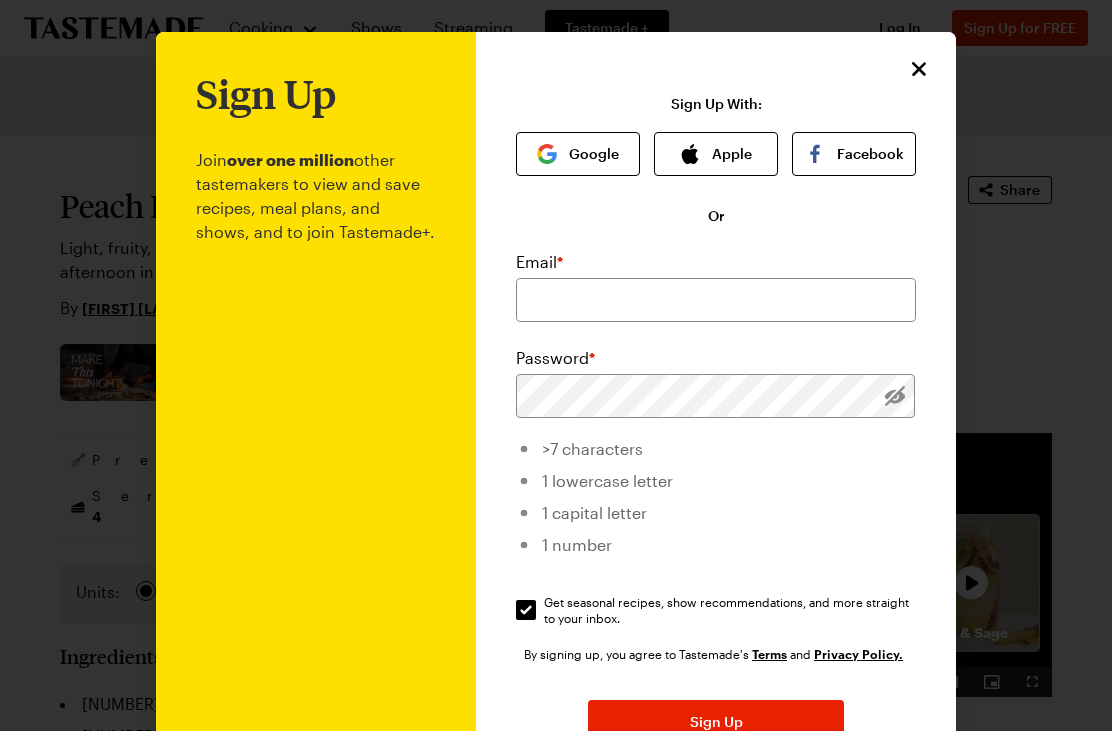 click 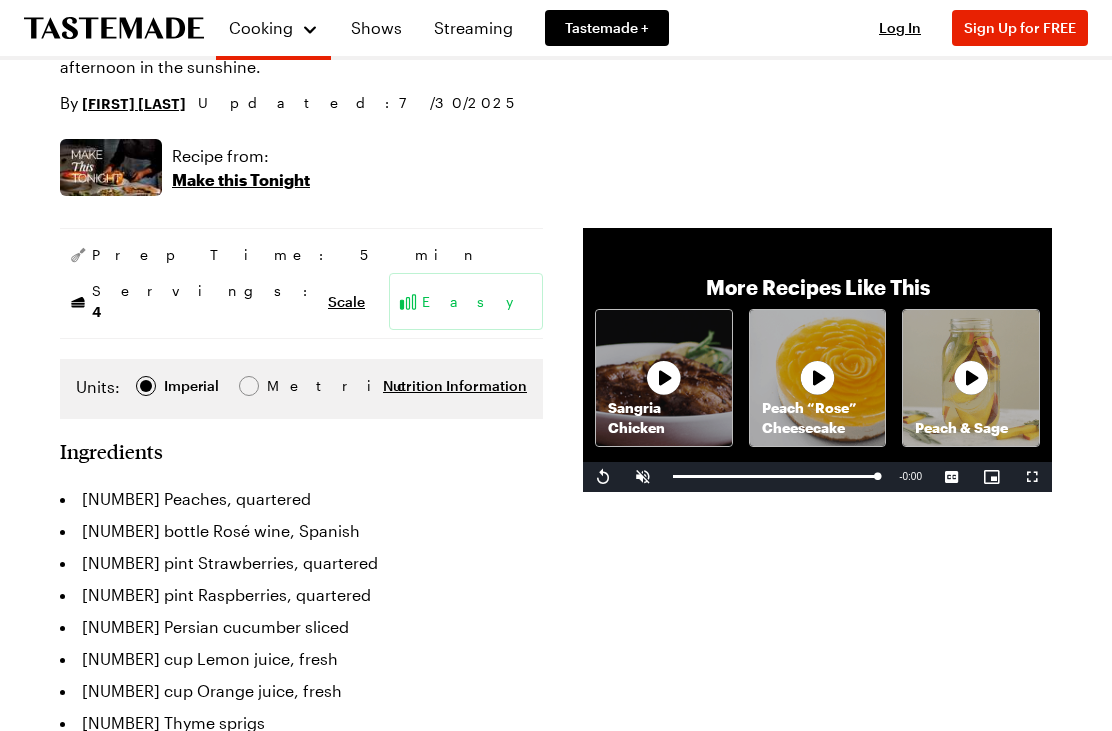 scroll, scrollTop: 0, scrollLeft: 0, axis: both 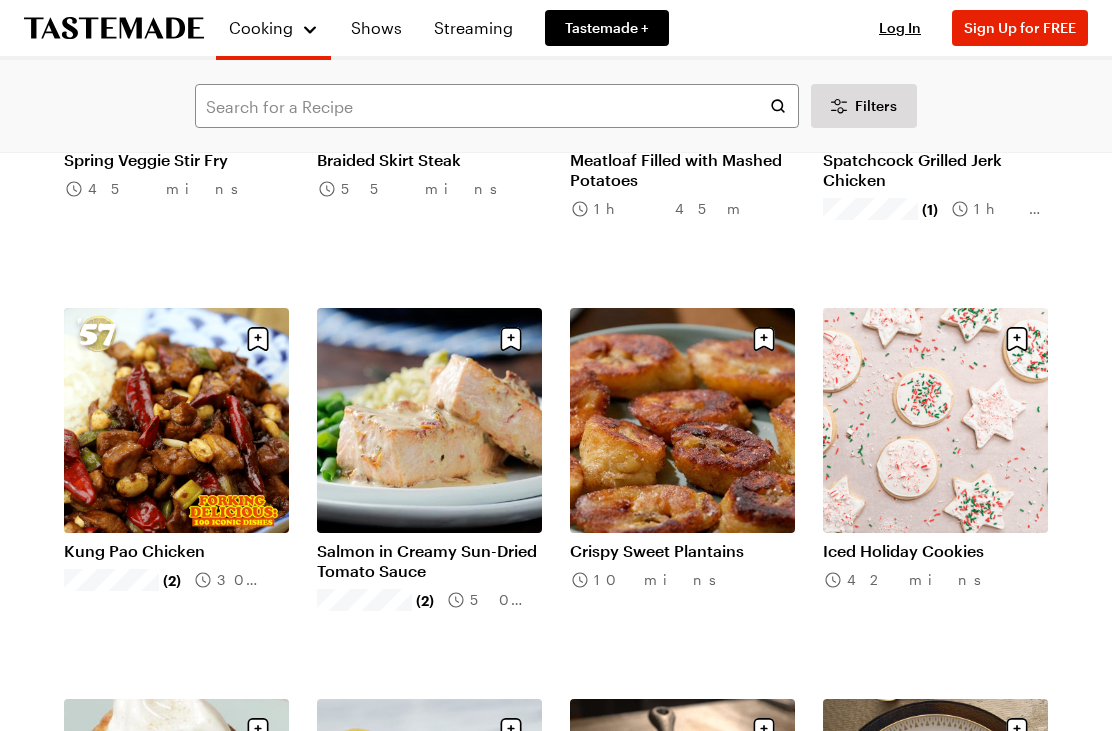click on "Iced Holiday Cookies" at bounding box center [935, 552] 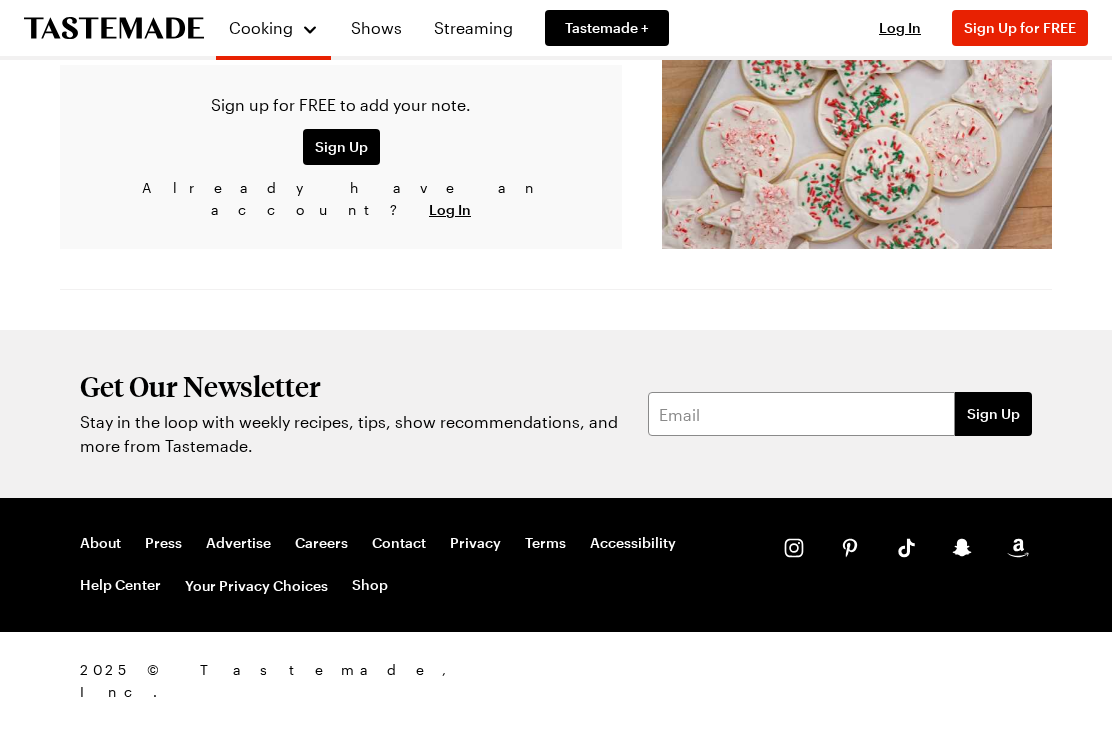 scroll, scrollTop: 0, scrollLeft: 0, axis: both 